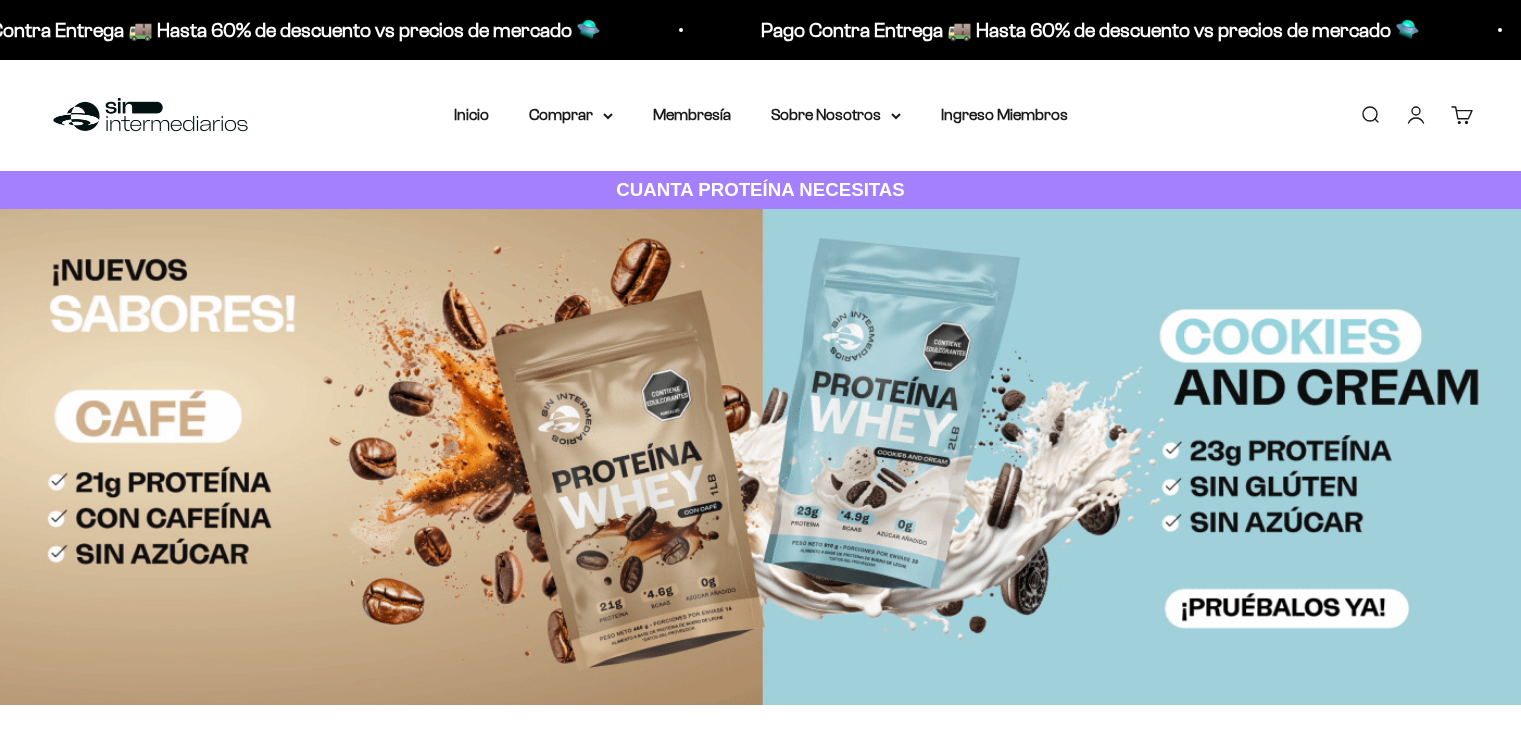 scroll, scrollTop: 0, scrollLeft: 0, axis: both 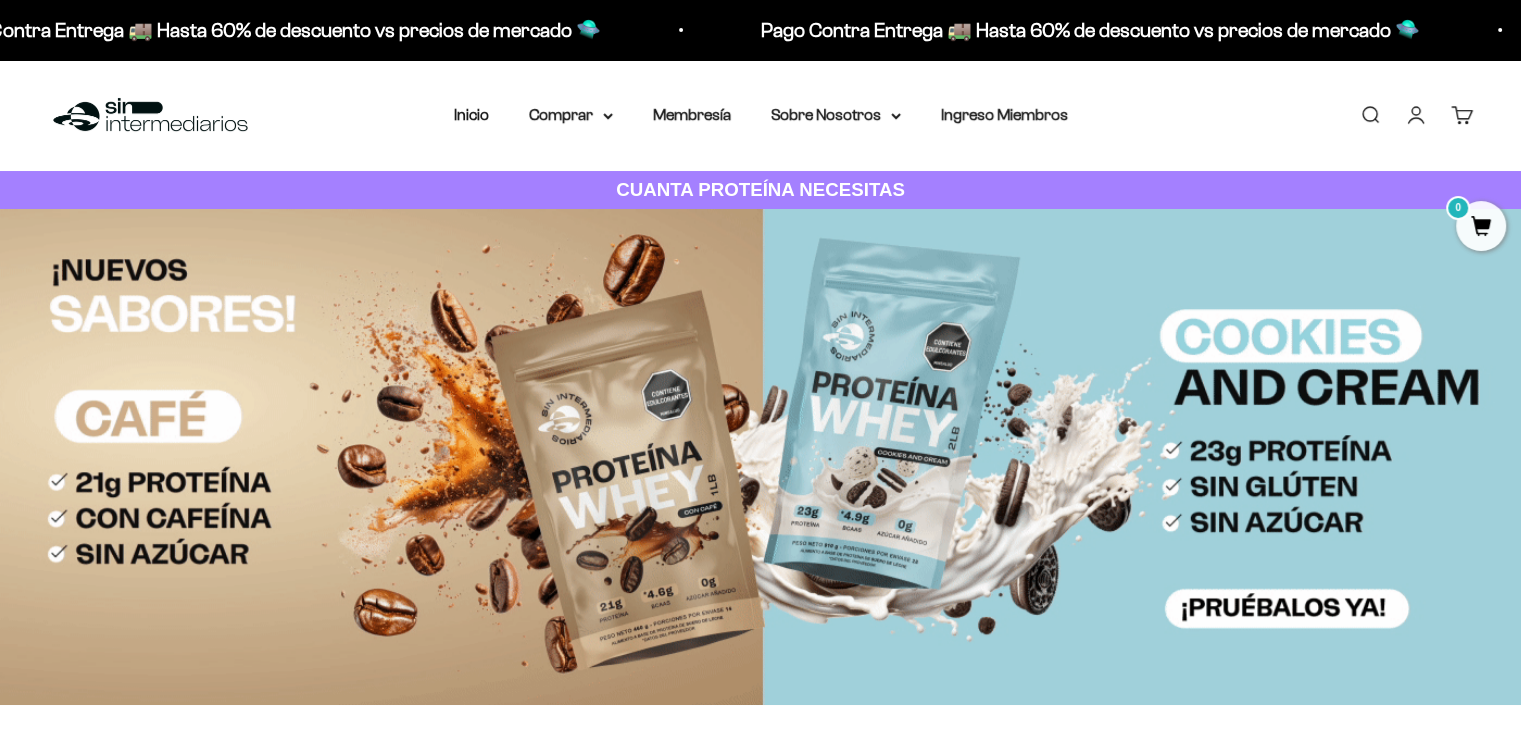 click on "Iniciar sesión" at bounding box center (1416, 115) 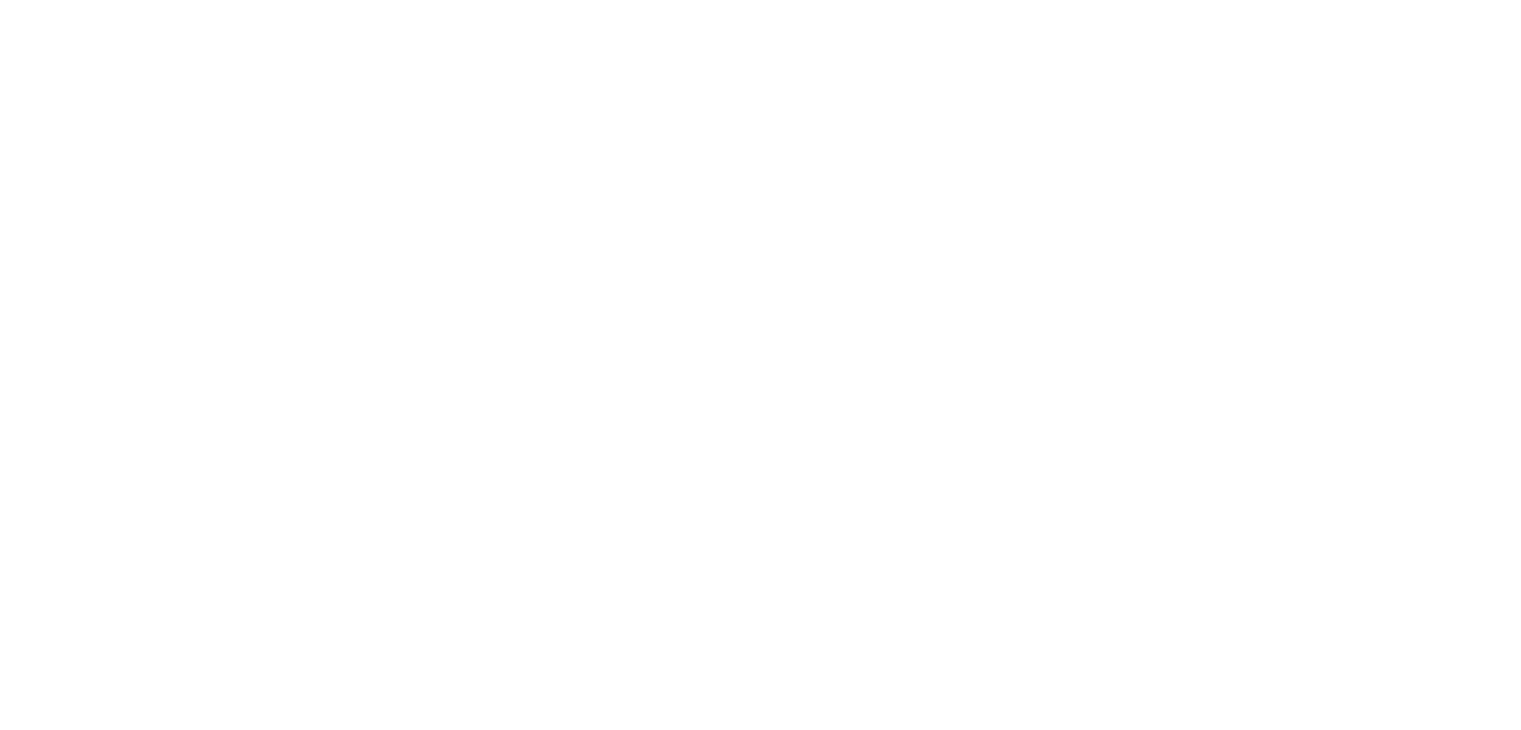 scroll, scrollTop: 0, scrollLeft: 0, axis: both 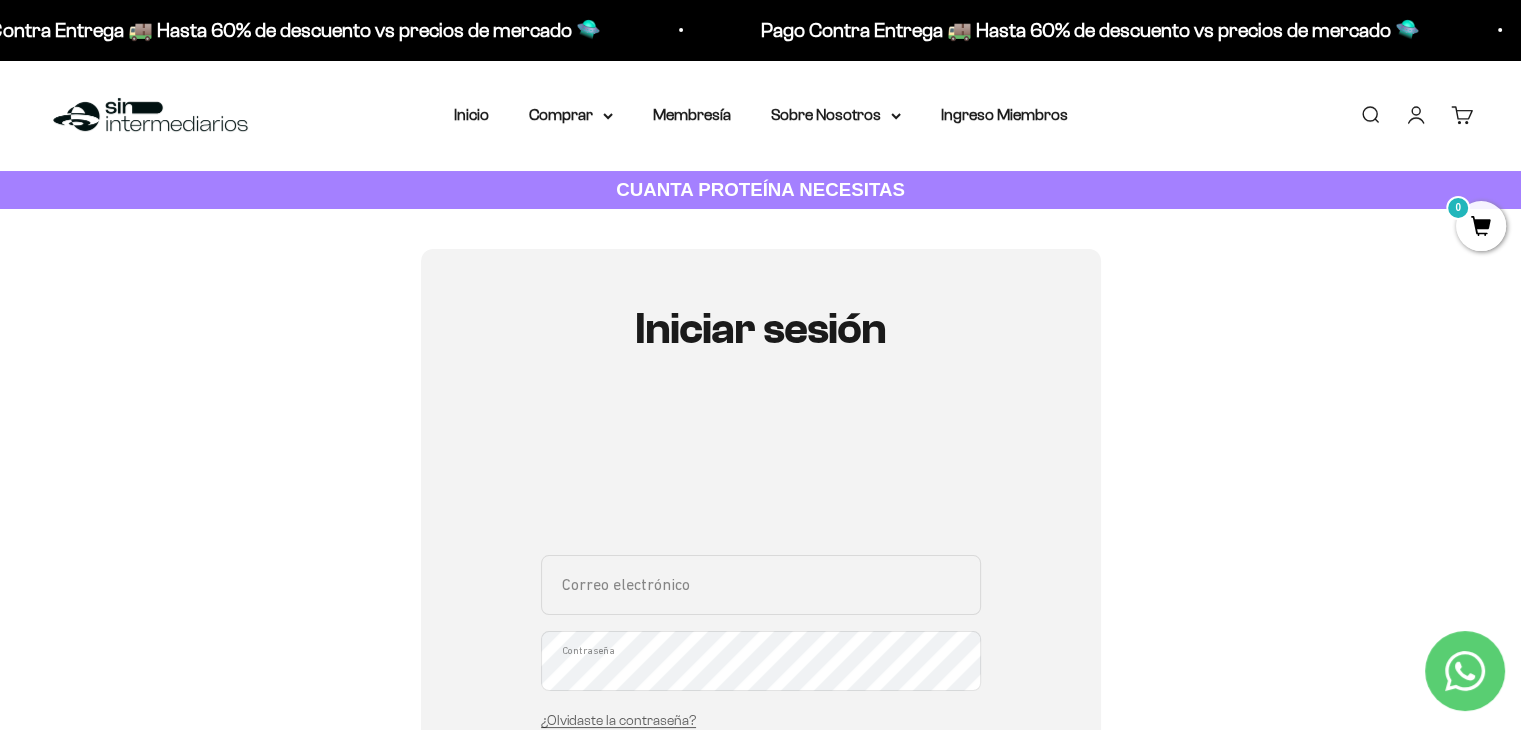 type on "[EMAIL_ADDRESS][DOMAIN_NAME]" 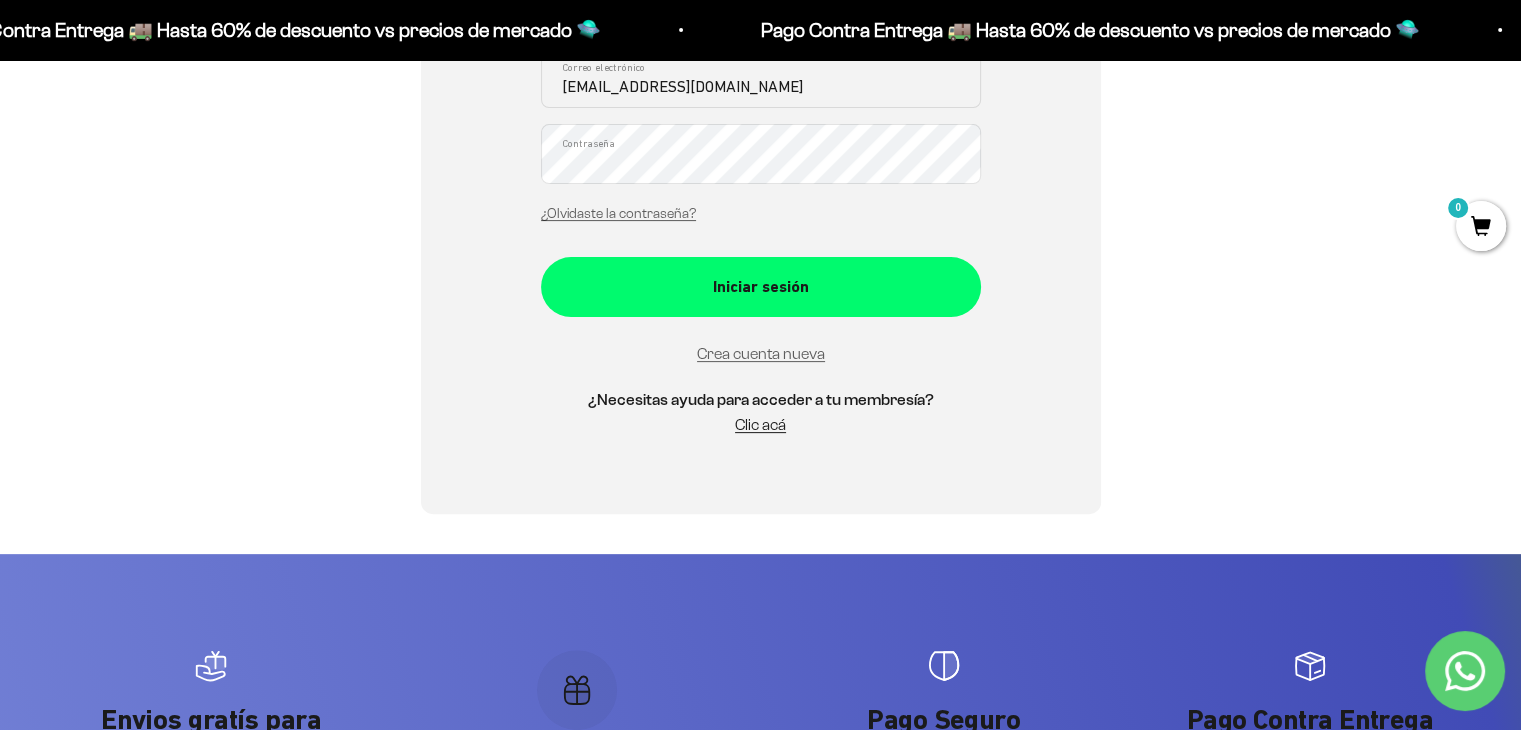 scroll, scrollTop: 510, scrollLeft: 0, axis: vertical 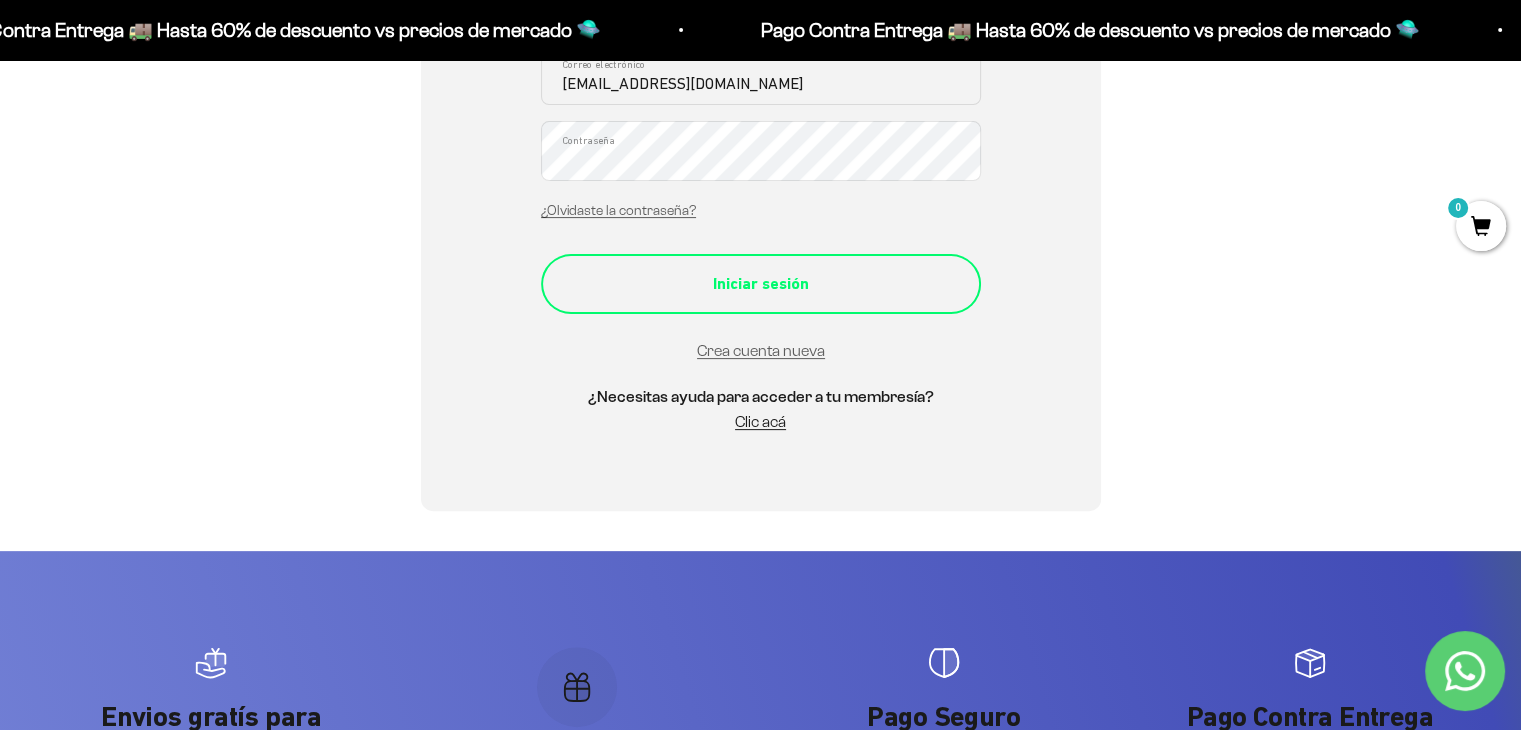 click on "Iniciar sesión" at bounding box center (761, 284) 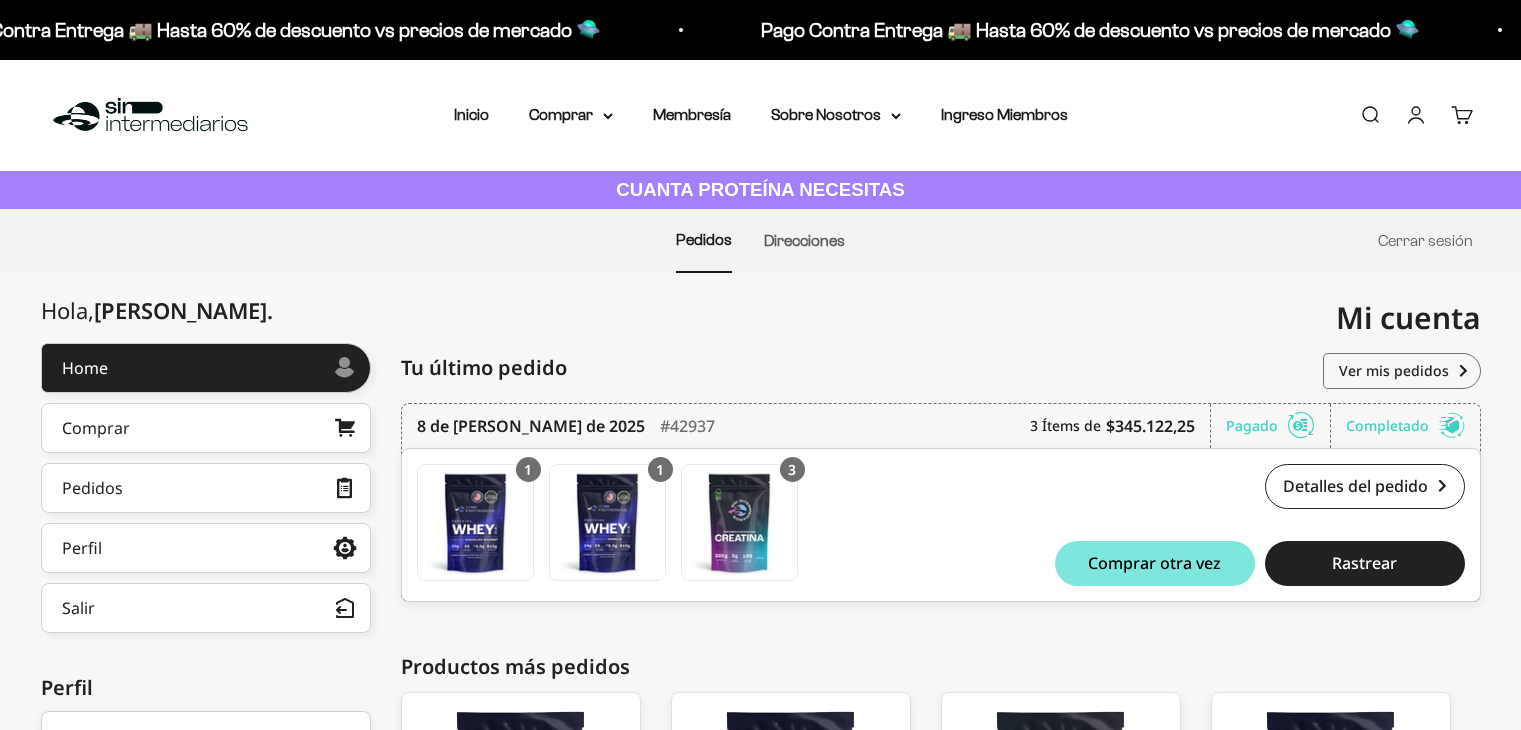 scroll, scrollTop: 0, scrollLeft: 0, axis: both 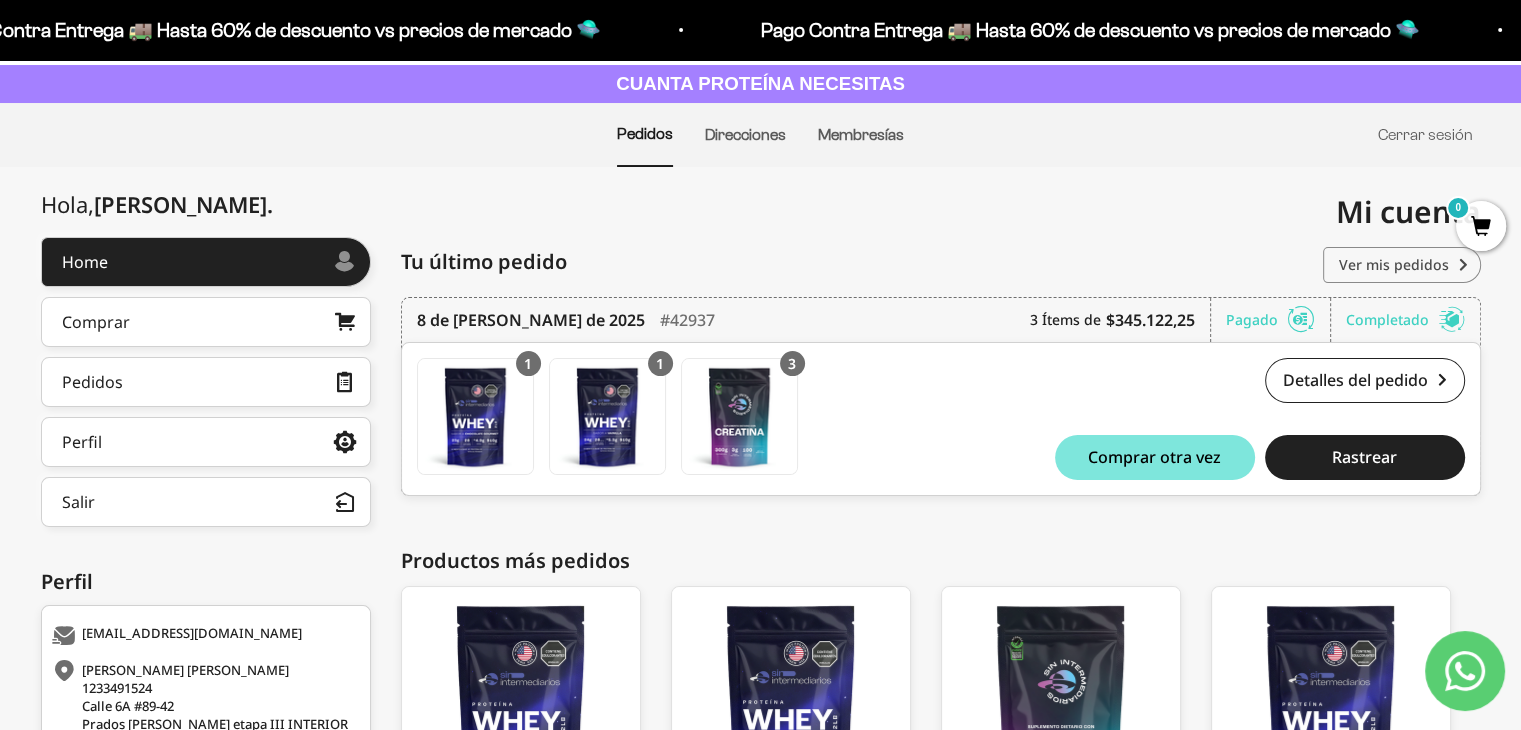 click on "Ver mis pedidos" at bounding box center (1402, 265) 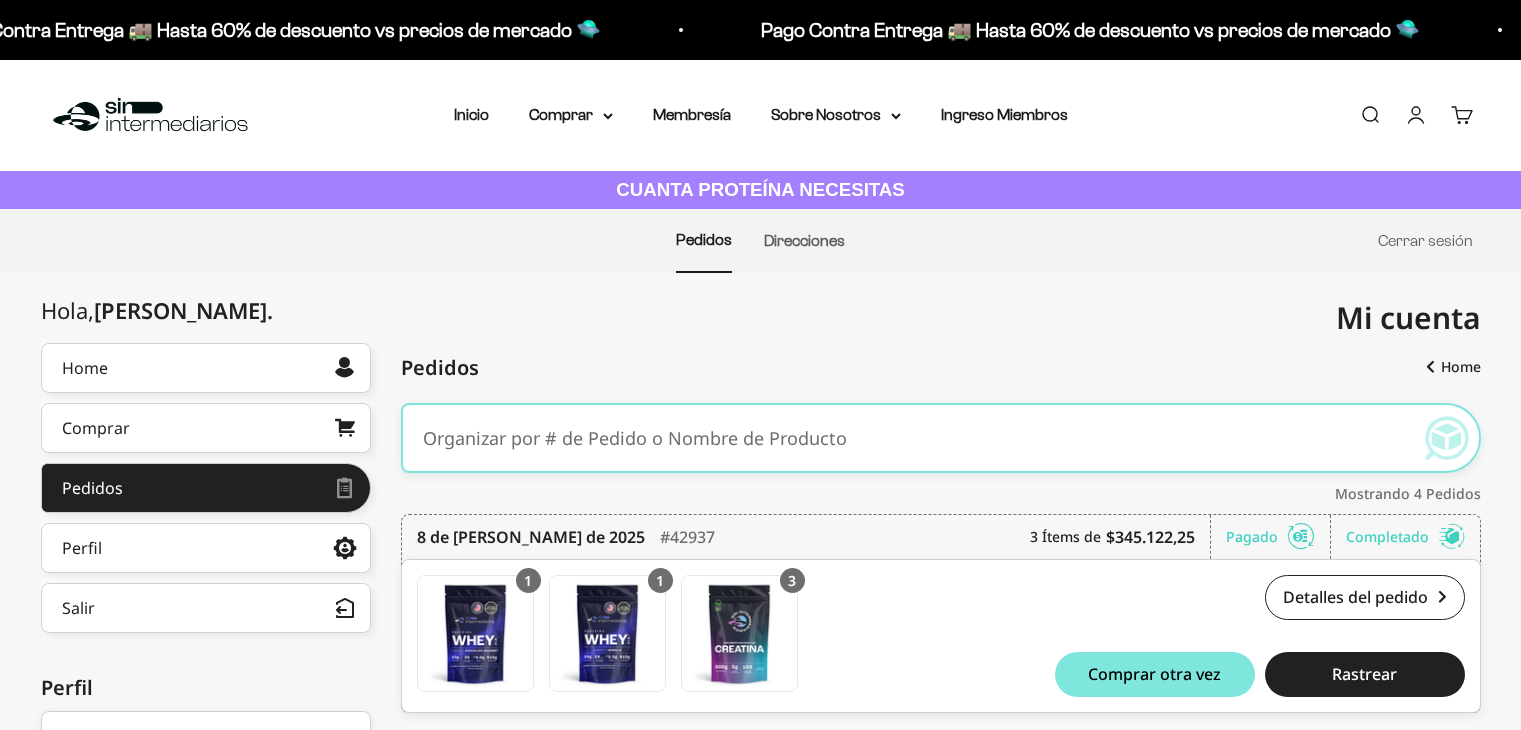 scroll, scrollTop: 0, scrollLeft: 0, axis: both 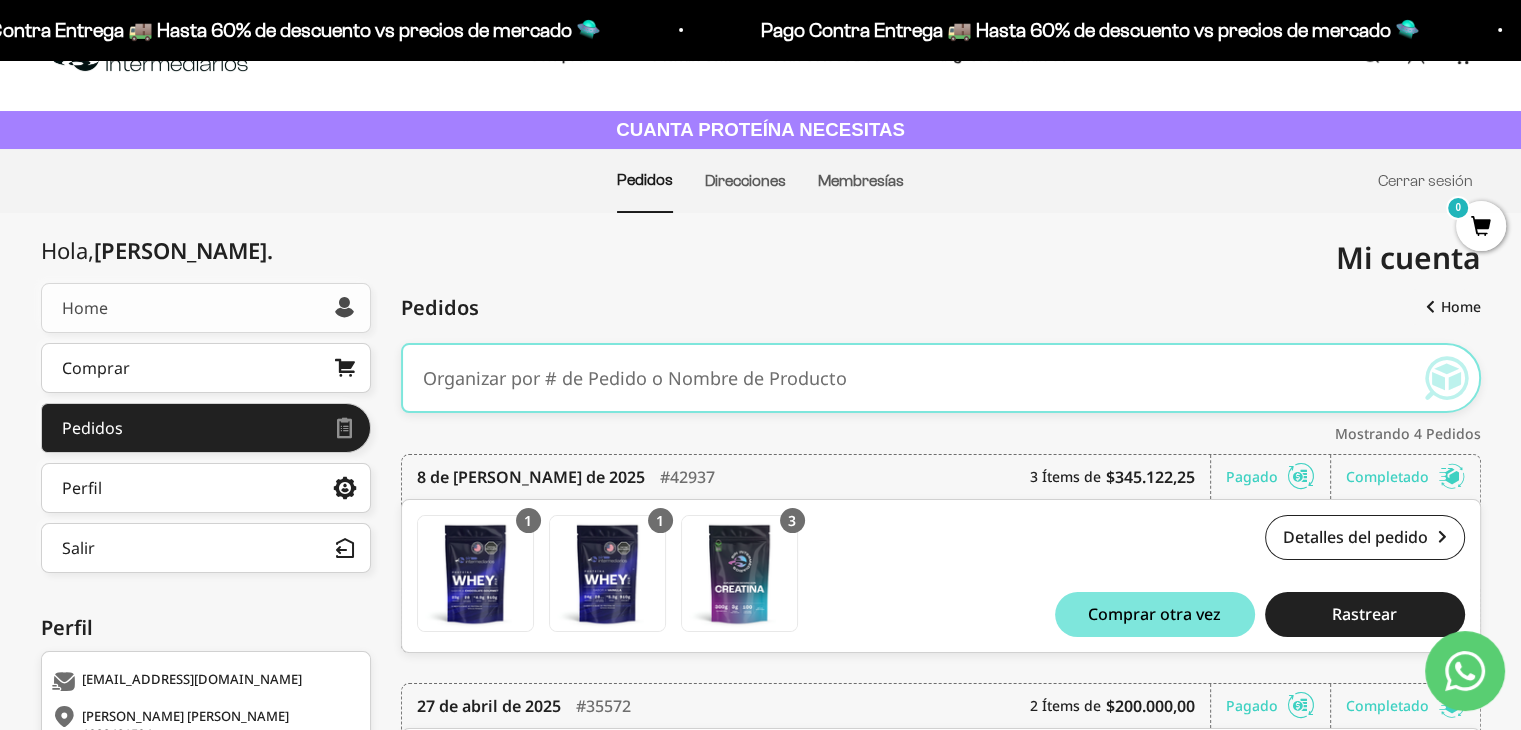 click on "Home" at bounding box center [206, 308] 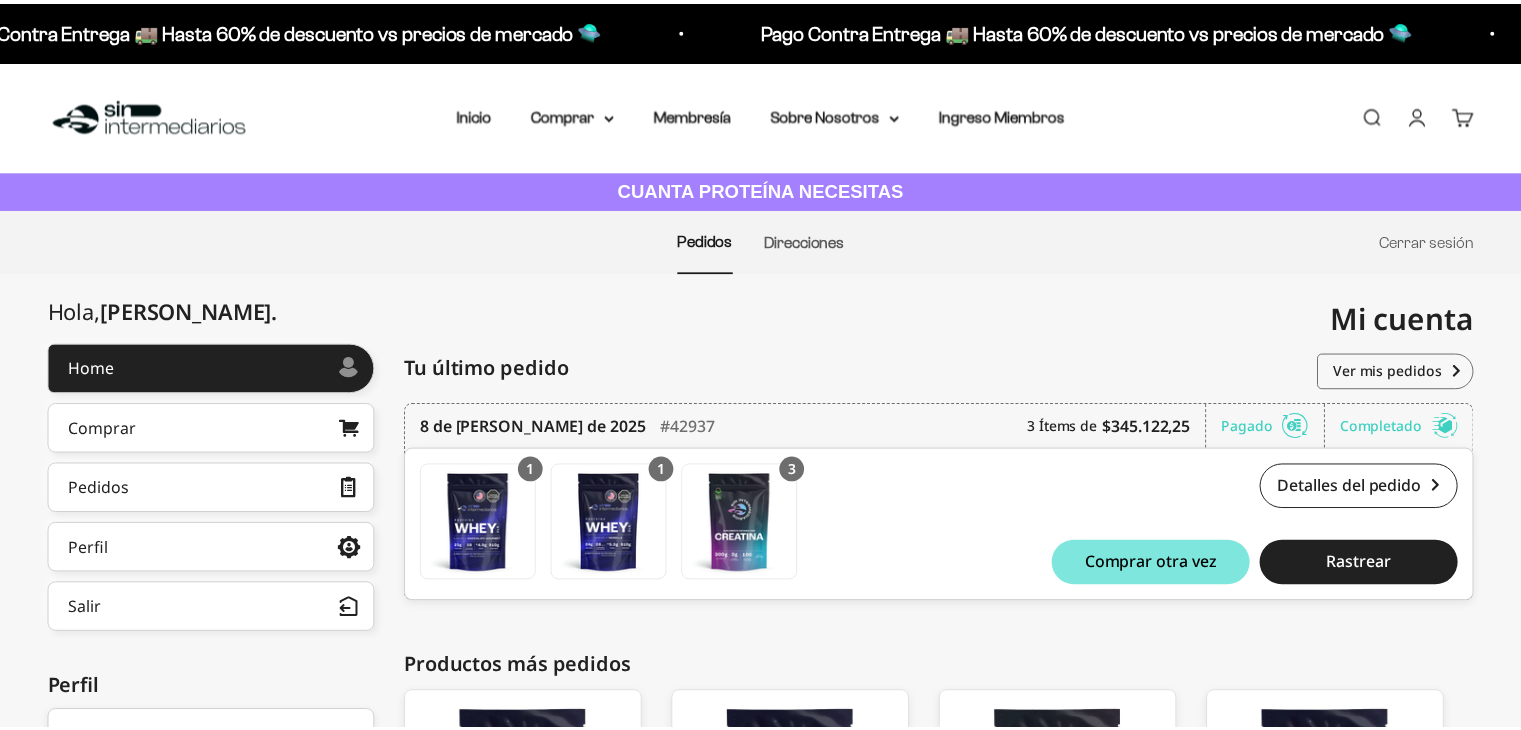 scroll, scrollTop: 0, scrollLeft: 0, axis: both 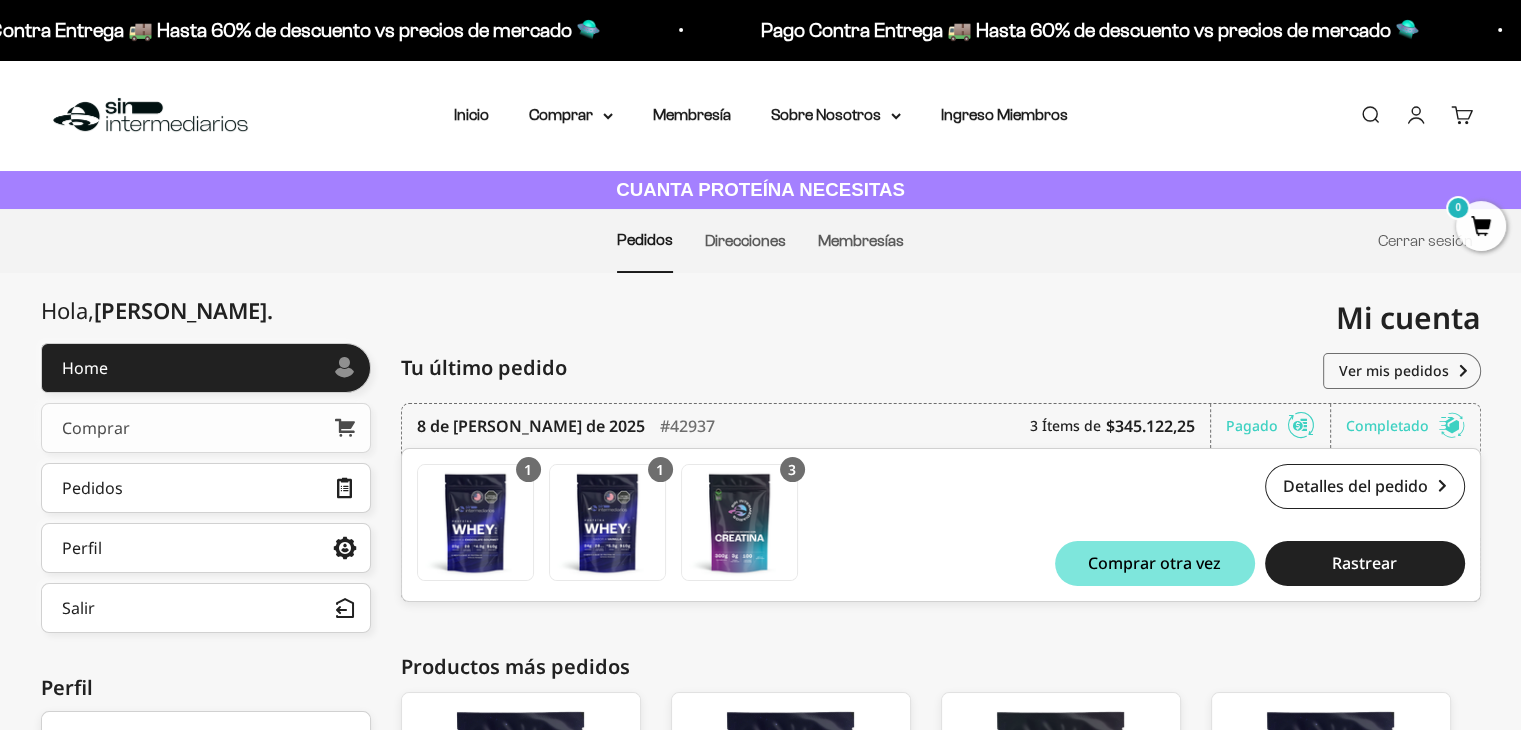 click on "Comprar" at bounding box center (206, 428) 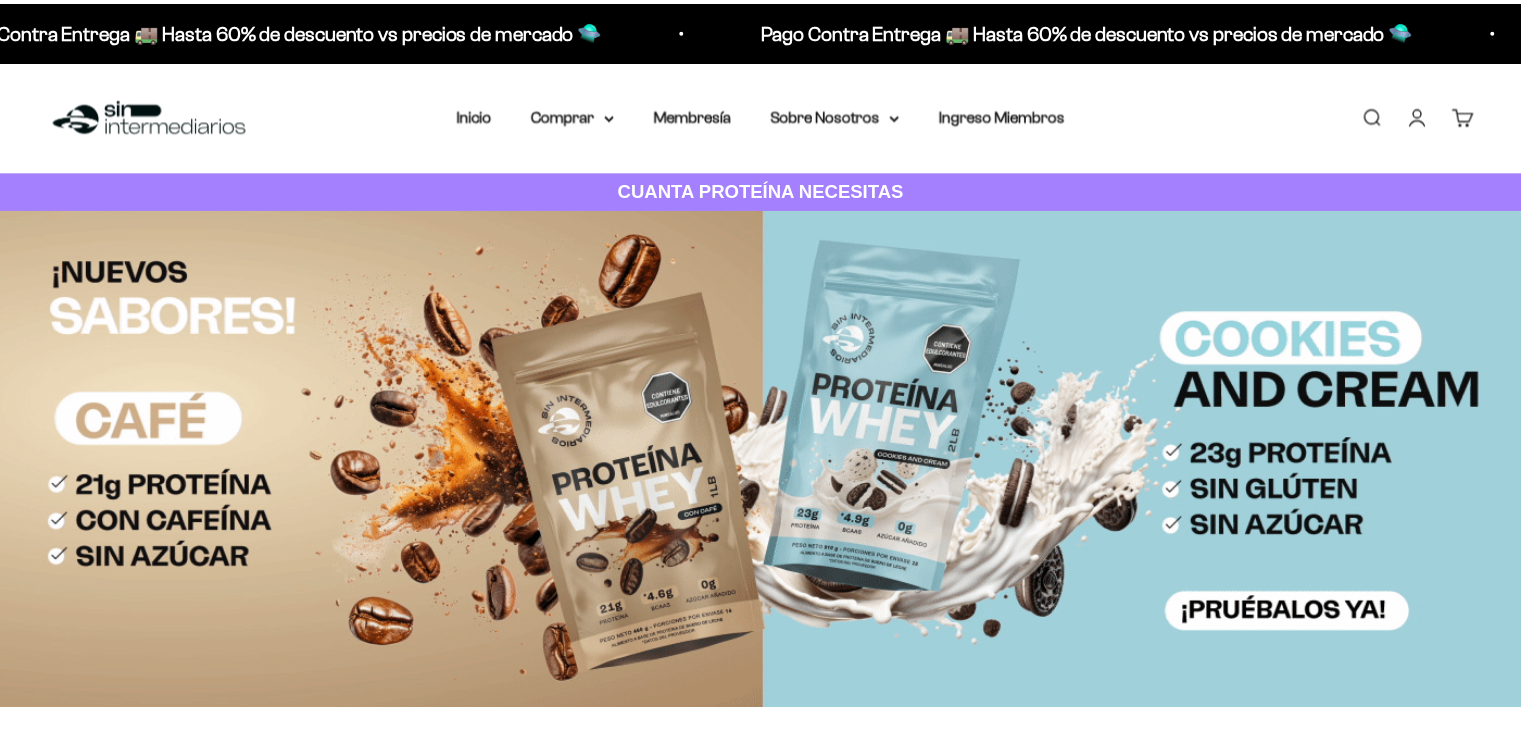 scroll, scrollTop: 0, scrollLeft: 0, axis: both 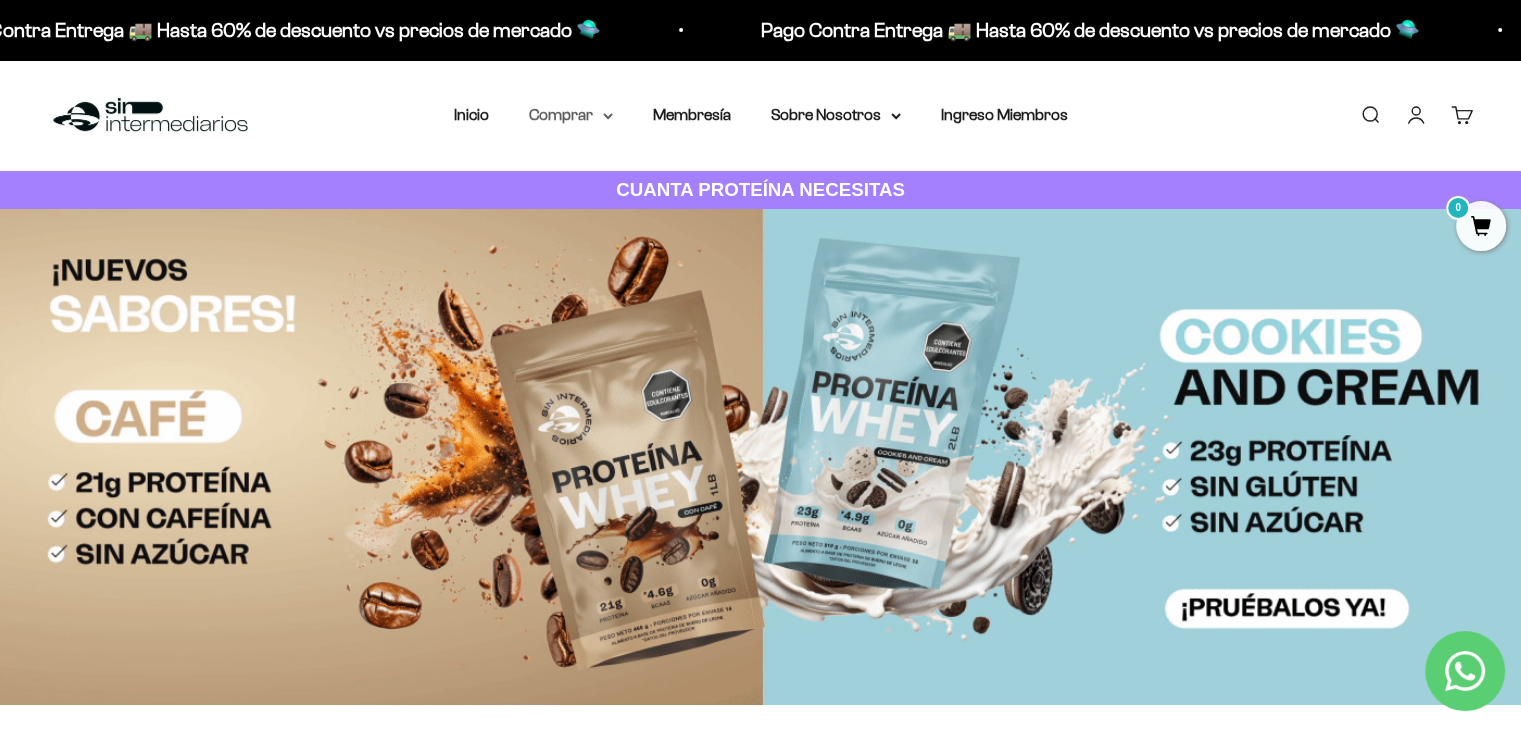 click on "Comprar" at bounding box center (571, 115) 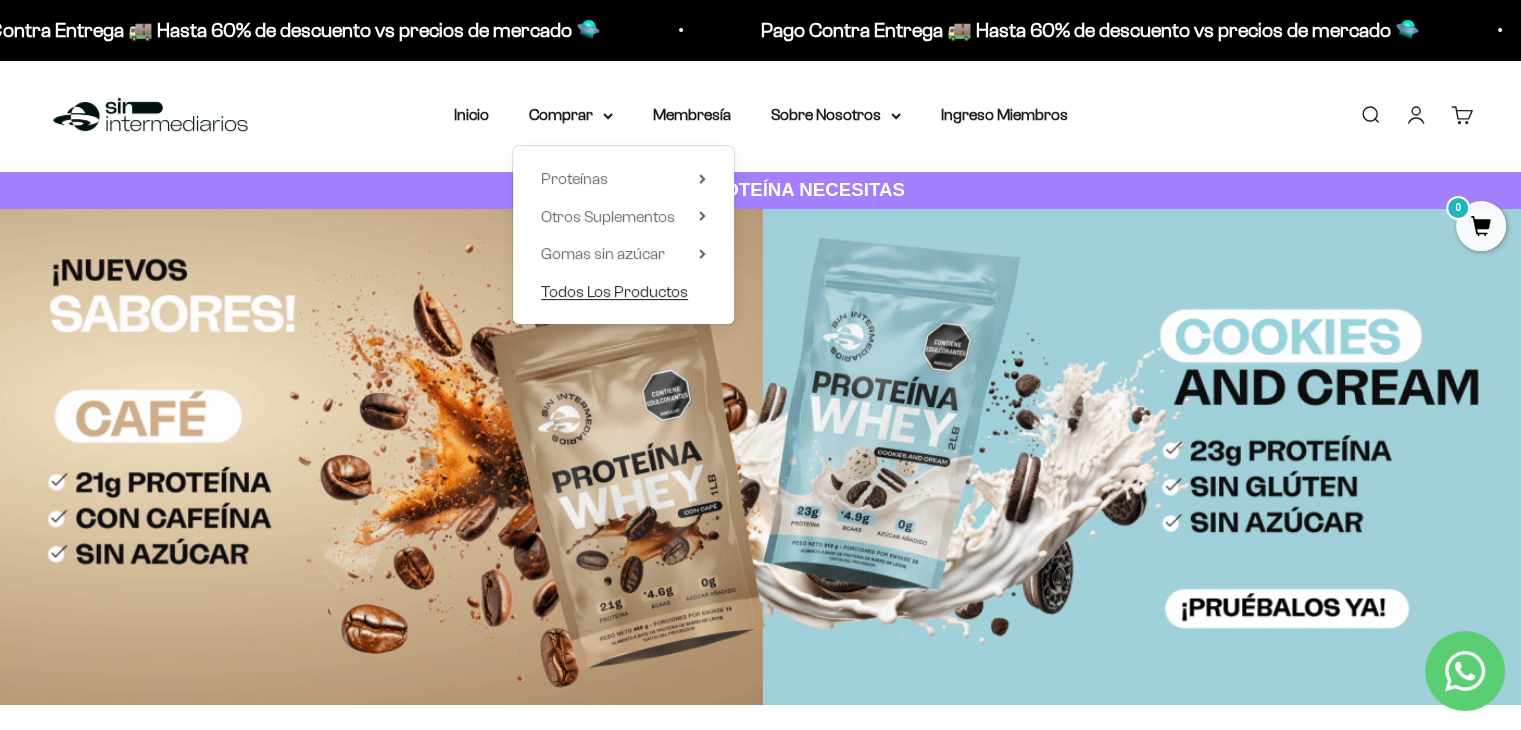 click on "Todos Los Productos" at bounding box center (614, 291) 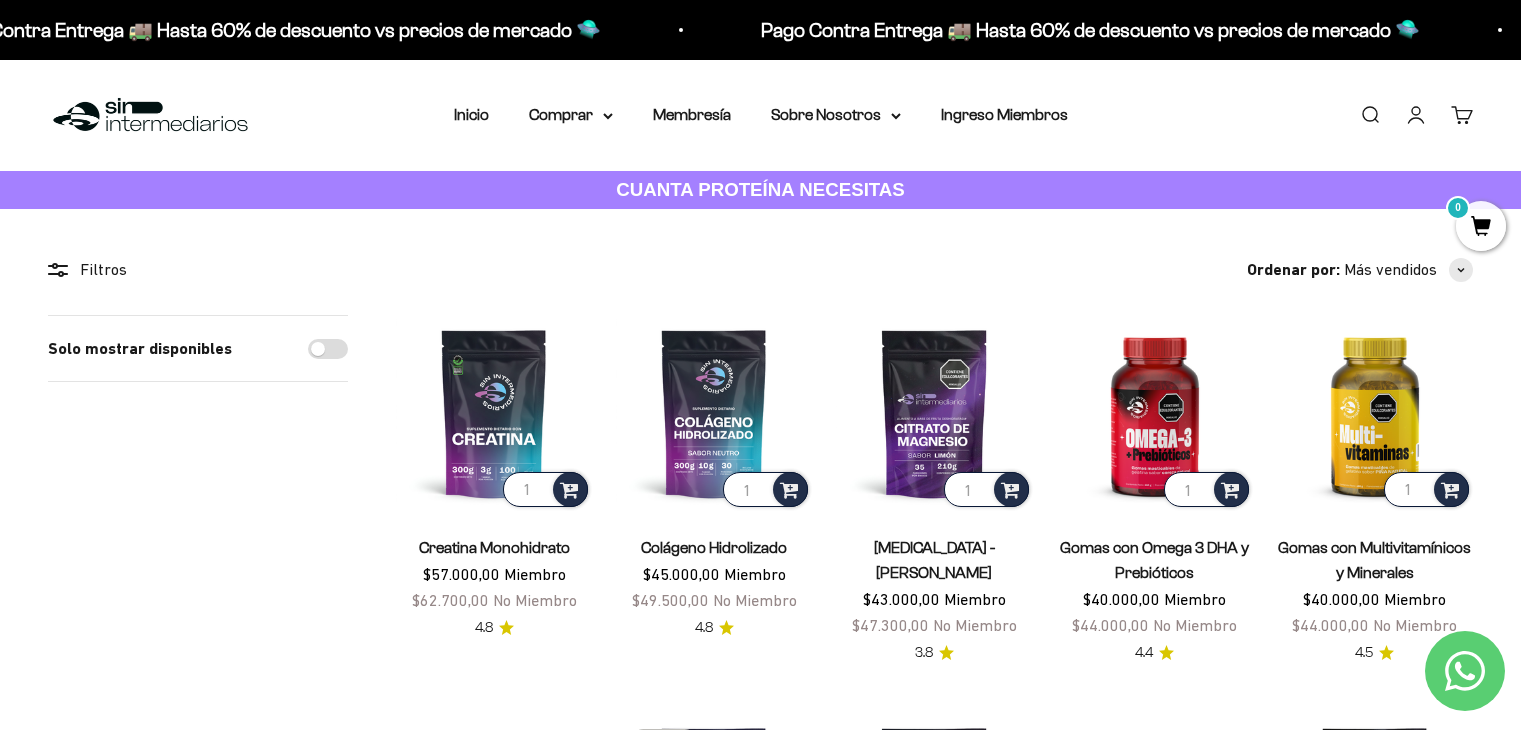 scroll, scrollTop: 0, scrollLeft: 0, axis: both 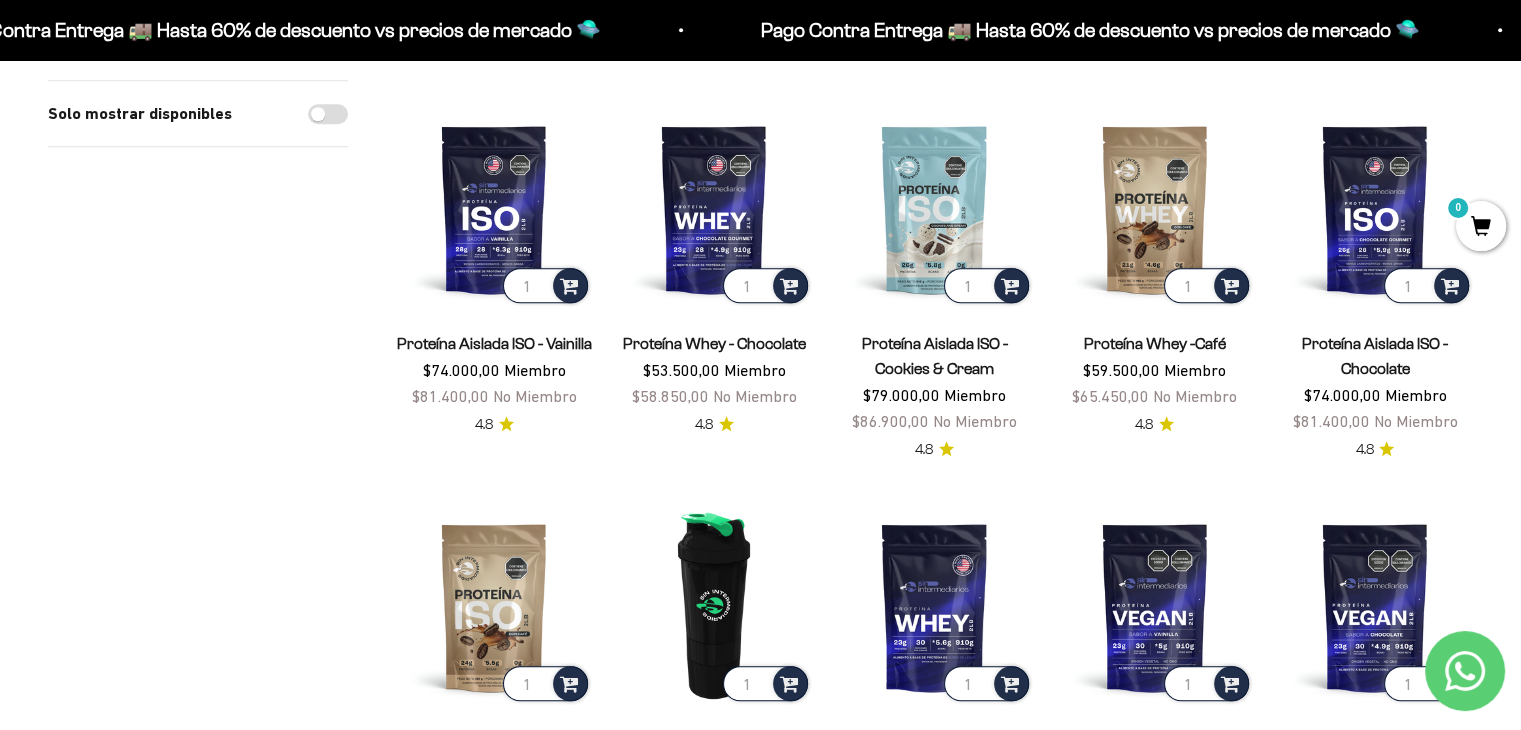 click on "Proteína Aislada ISO - Vainilla" at bounding box center [494, 343] 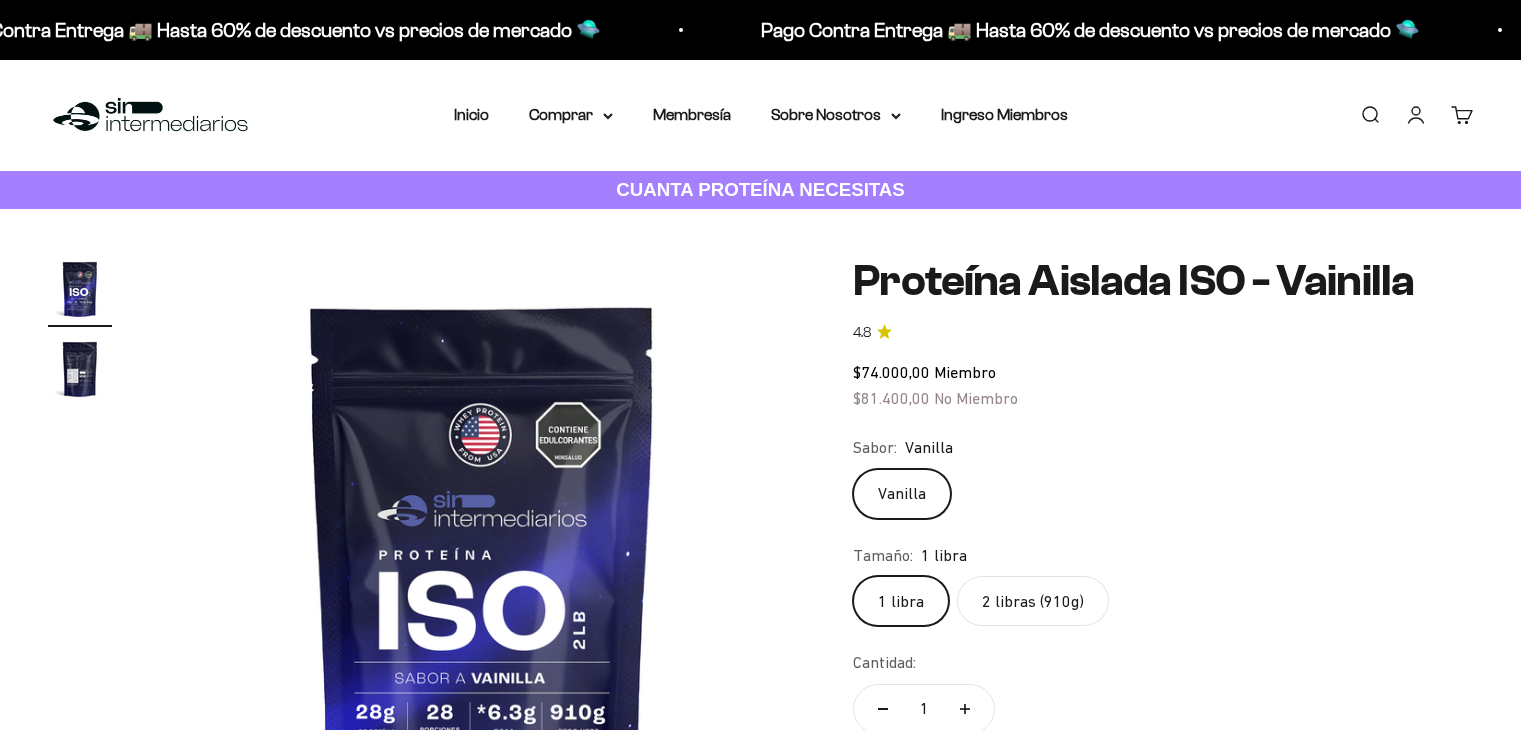scroll, scrollTop: 0, scrollLeft: 0, axis: both 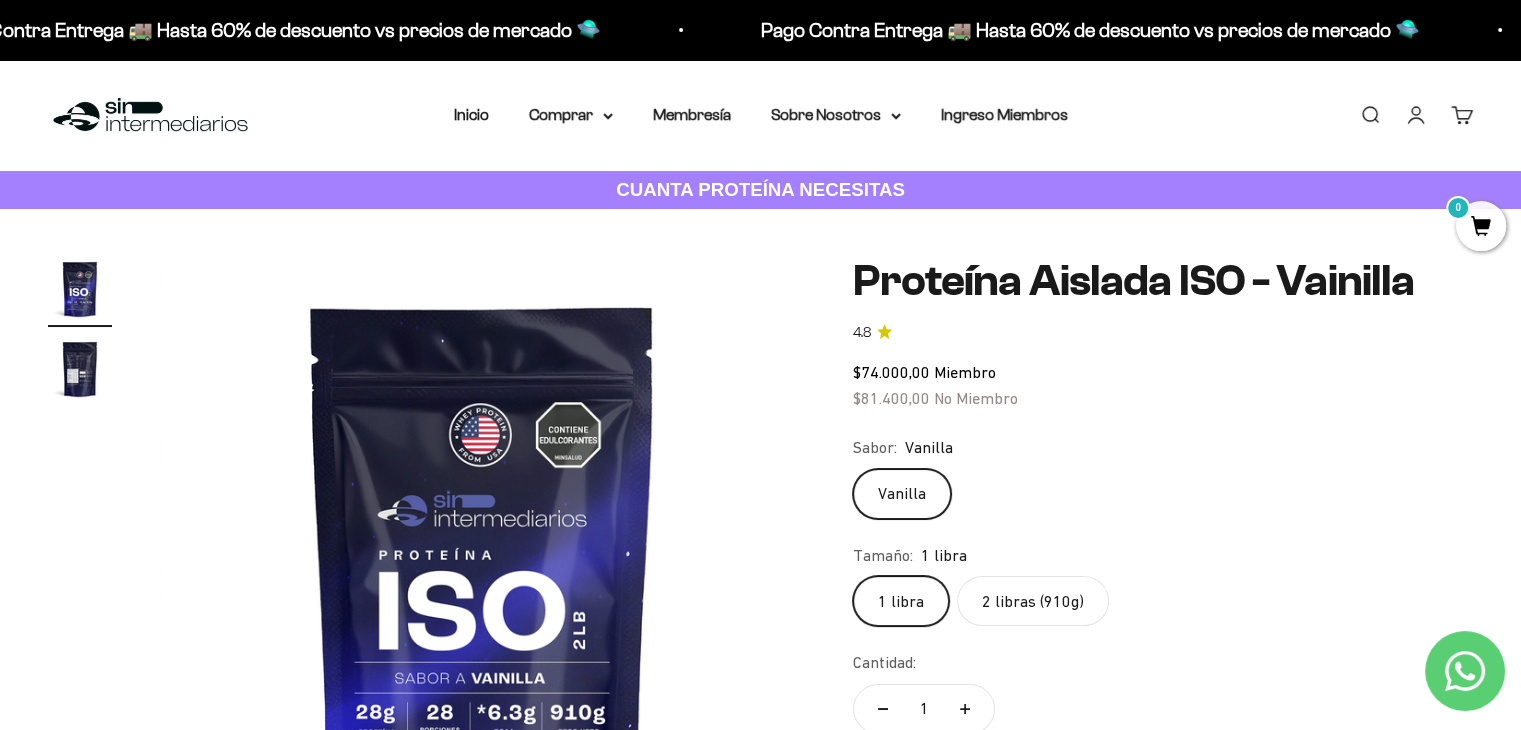 click on "2 libras (910g)" 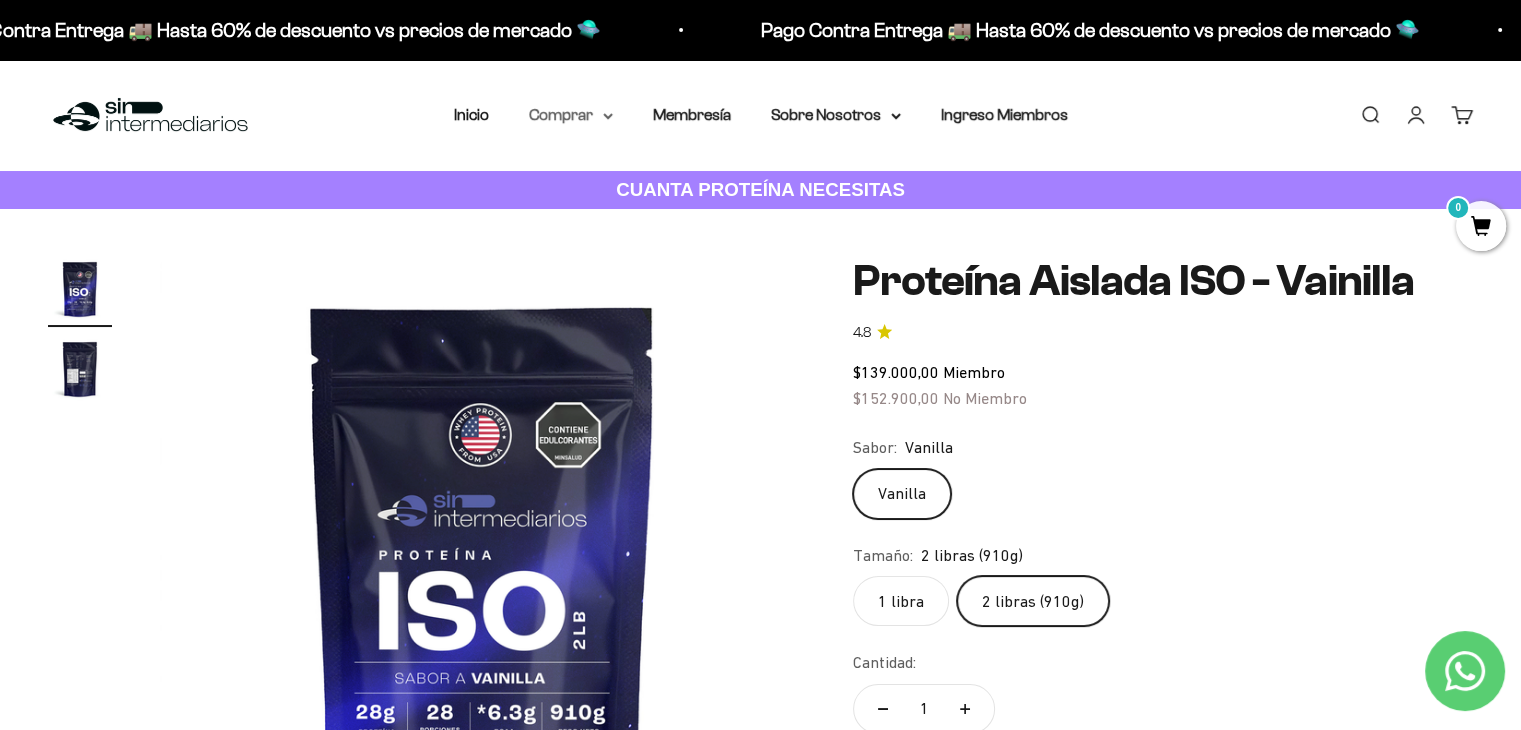 click 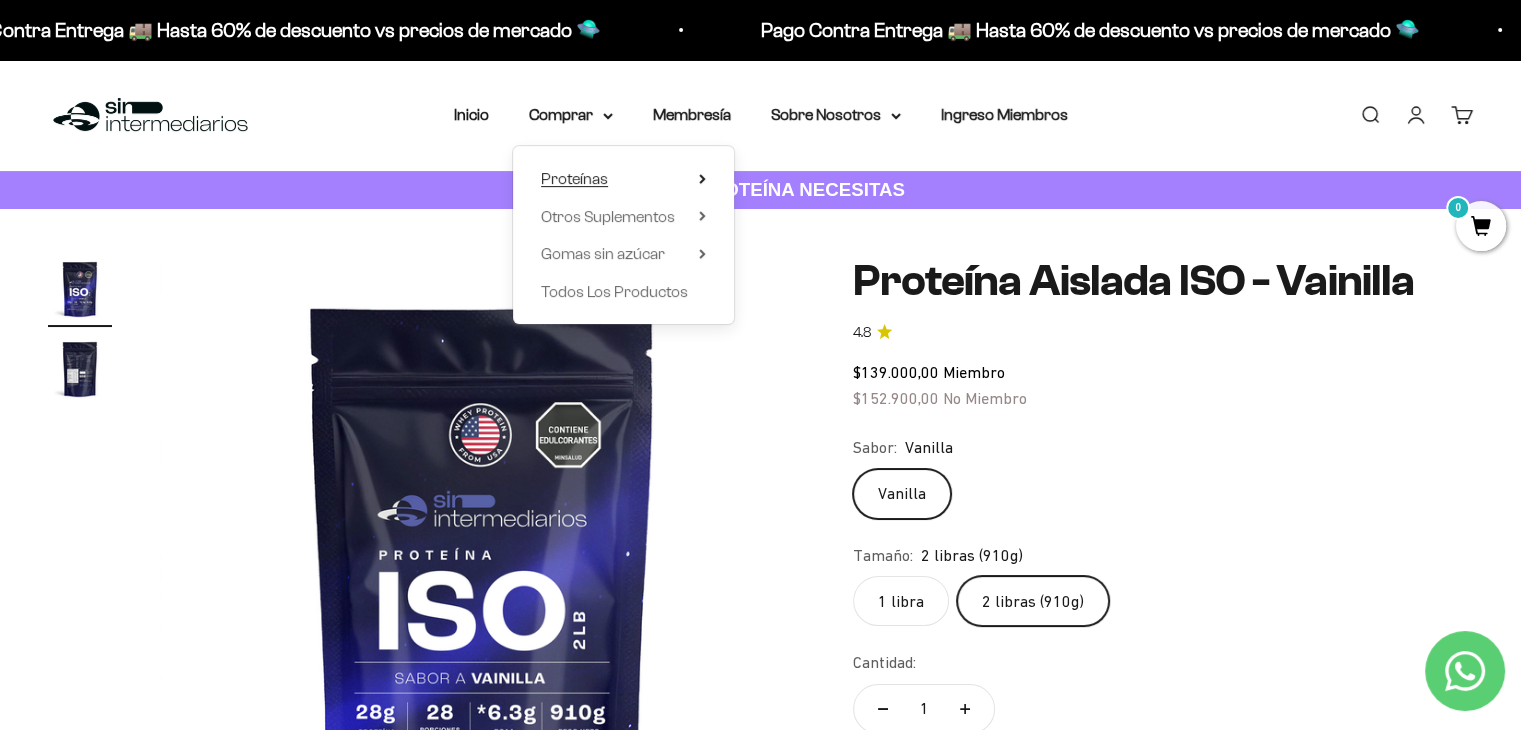 click on "Proteínas" at bounding box center (623, 179) 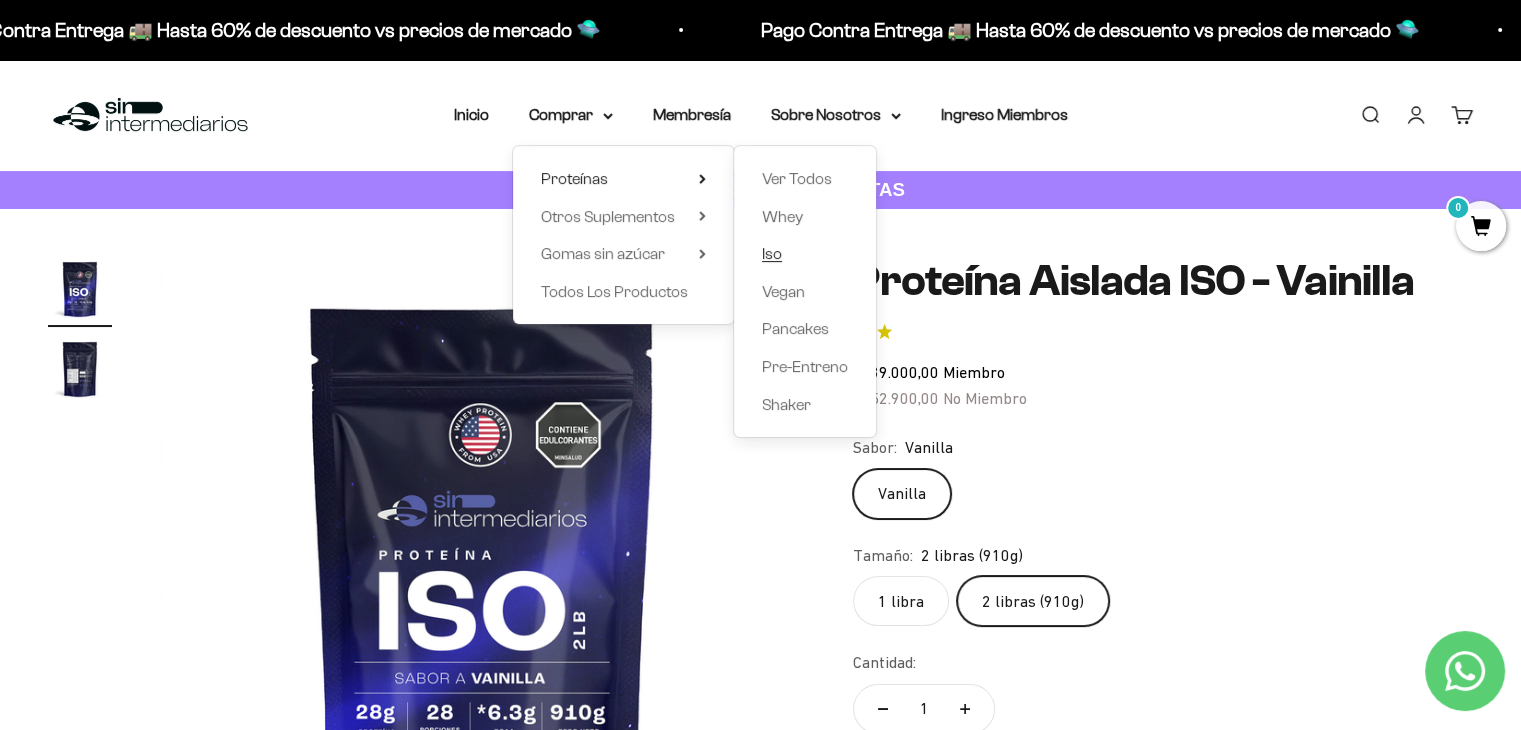 click on "Iso" at bounding box center [772, 253] 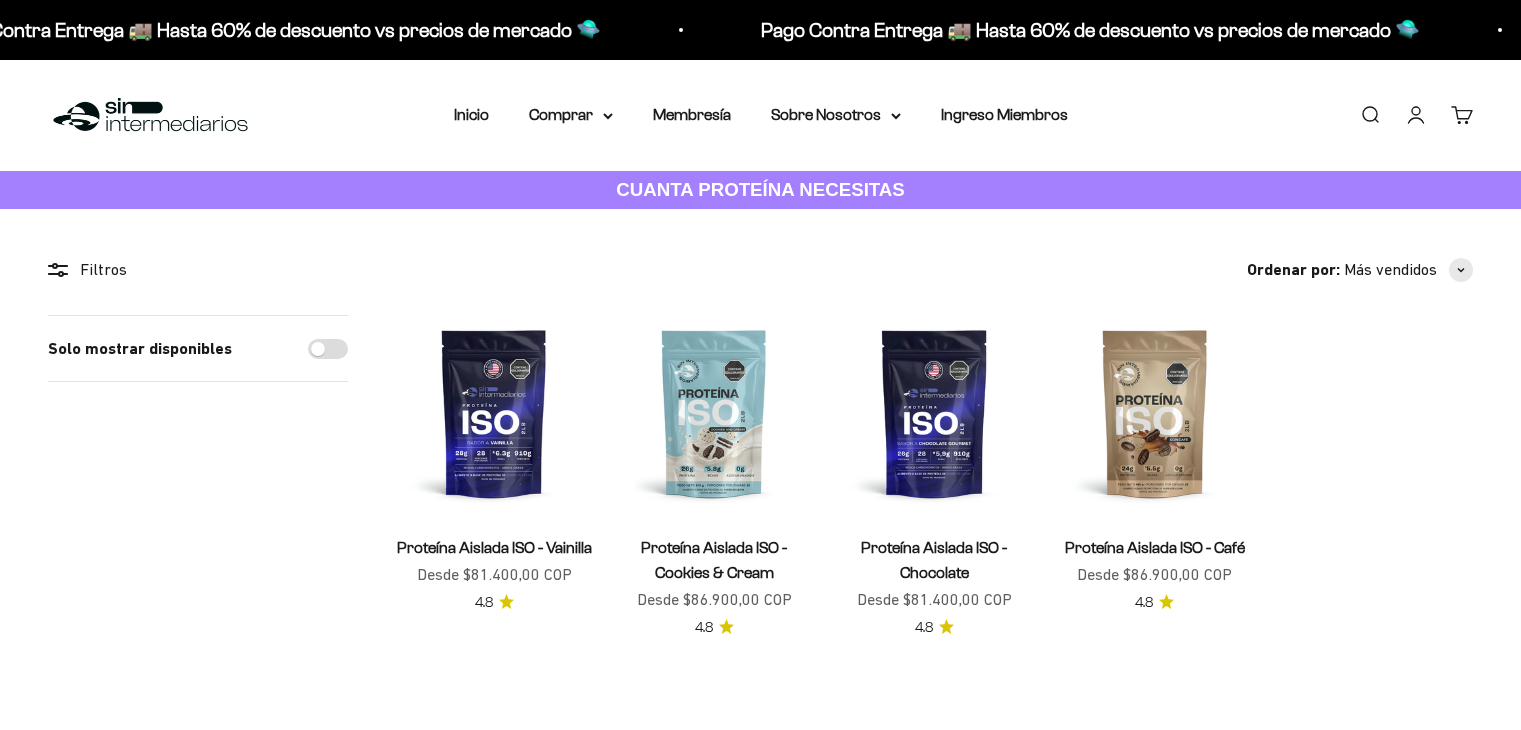 scroll, scrollTop: 0, scrollLeft: 0, axis: both 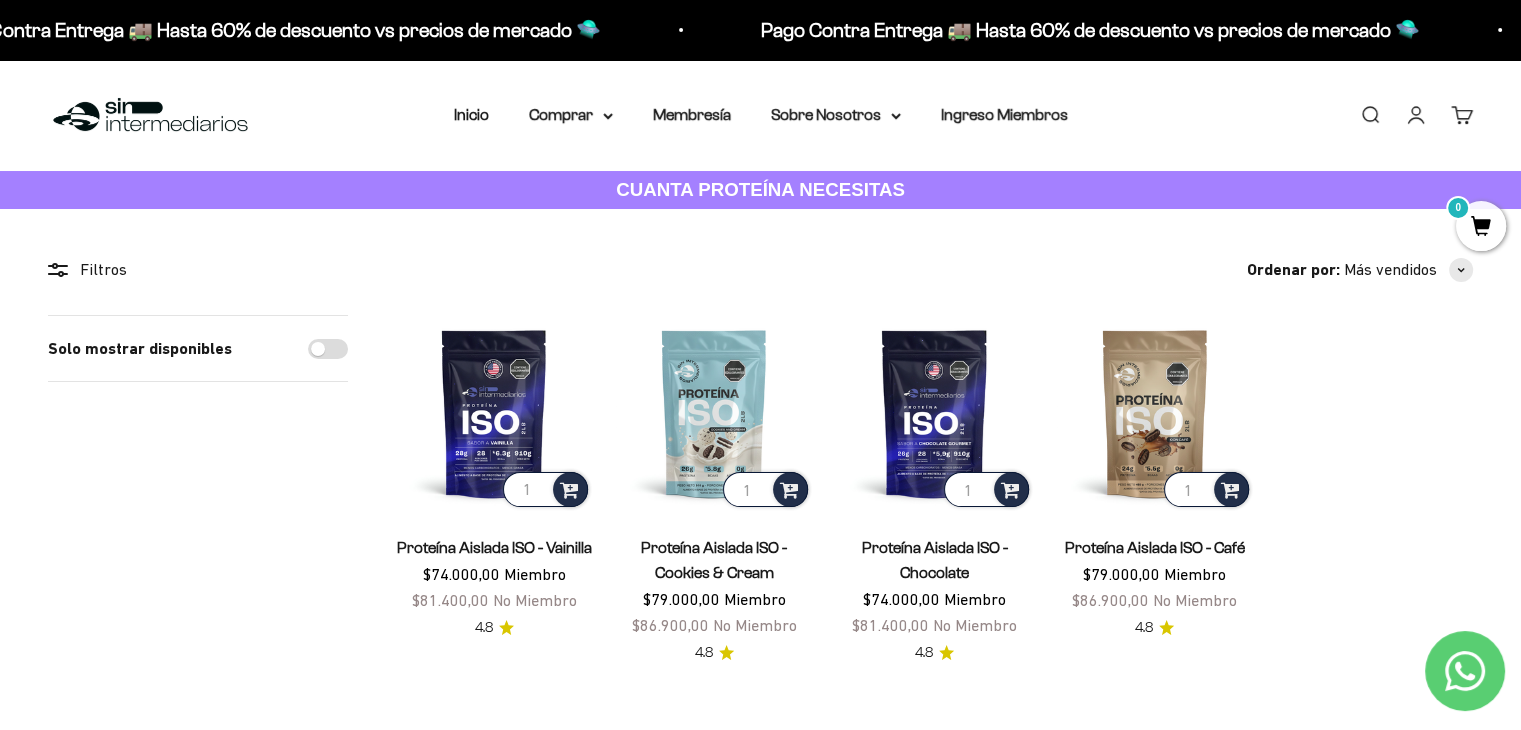 click on "Proteína Aislada ISO - Cookies & Cream" at bounding box center (714, 560) 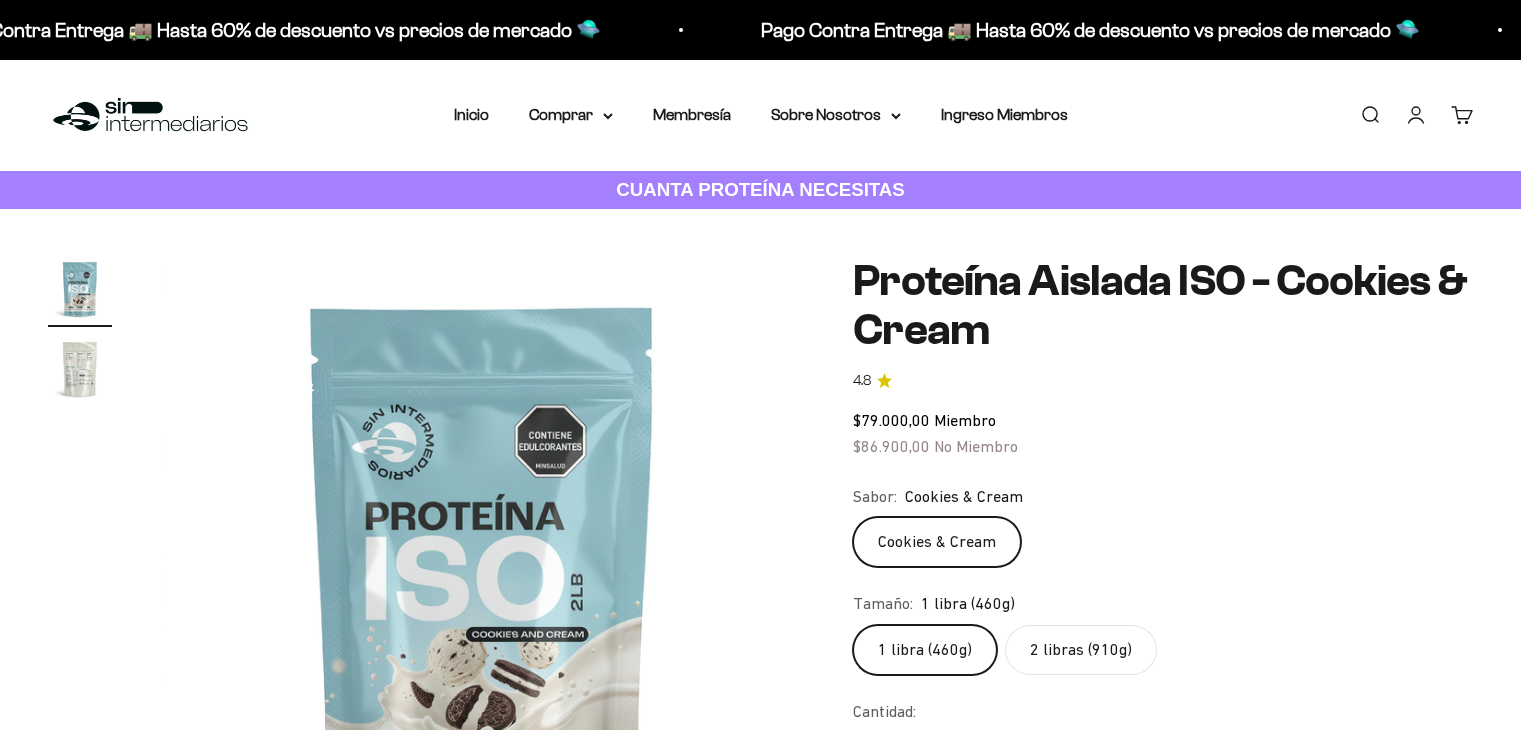 scroll, scrollTop: 0, scrollLeft: 0, axis: both 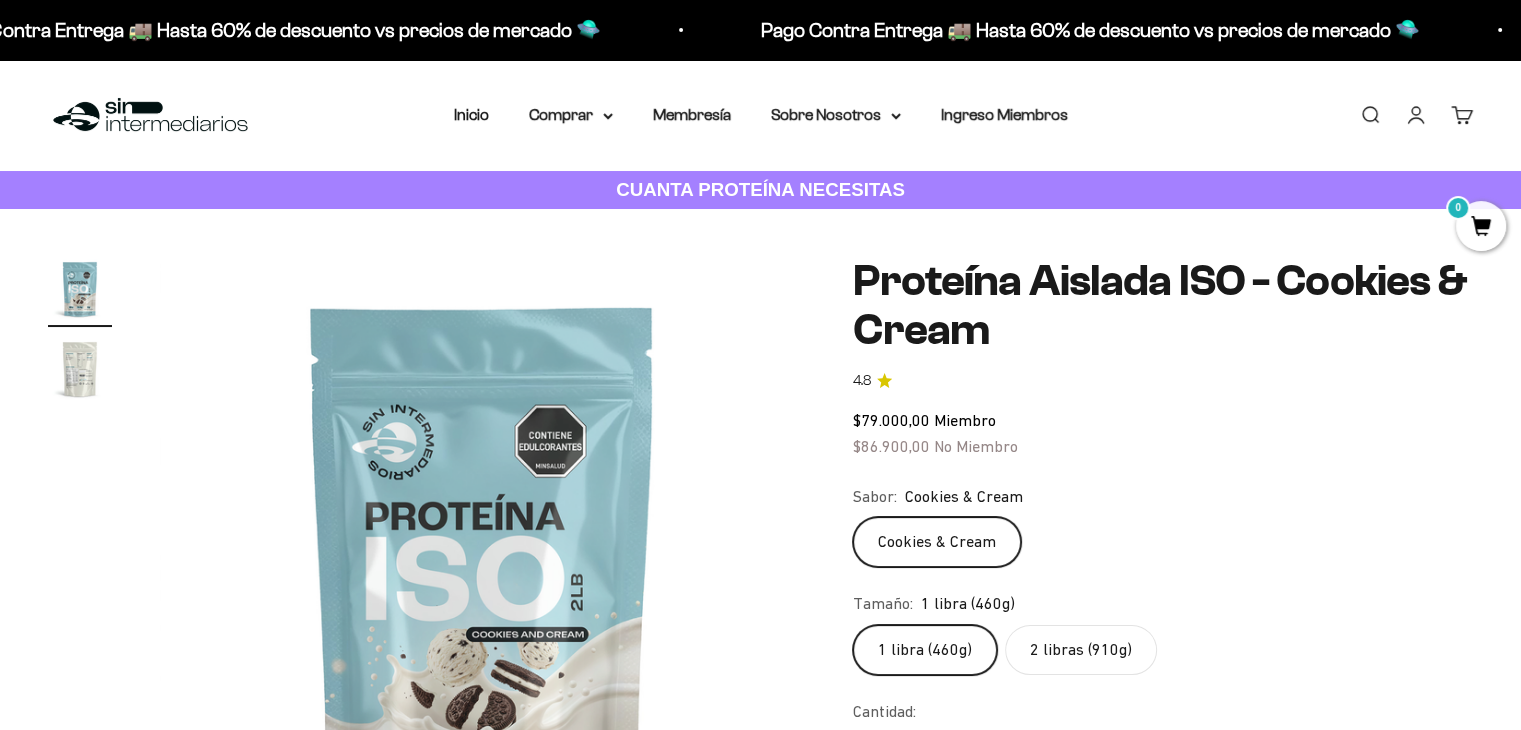 click on "Proteína Aislada ISO - Cookies & Cream 4.8
$79.000,00   Miembro $86.900,00   No Miembro
Sabor:
Cookies & Cream
Cookies & Cream
Tamaño:
1 libra (460g)
1 libra (460g)
2 libras (910g)
Cantidad:
1
Añadir al carrito" 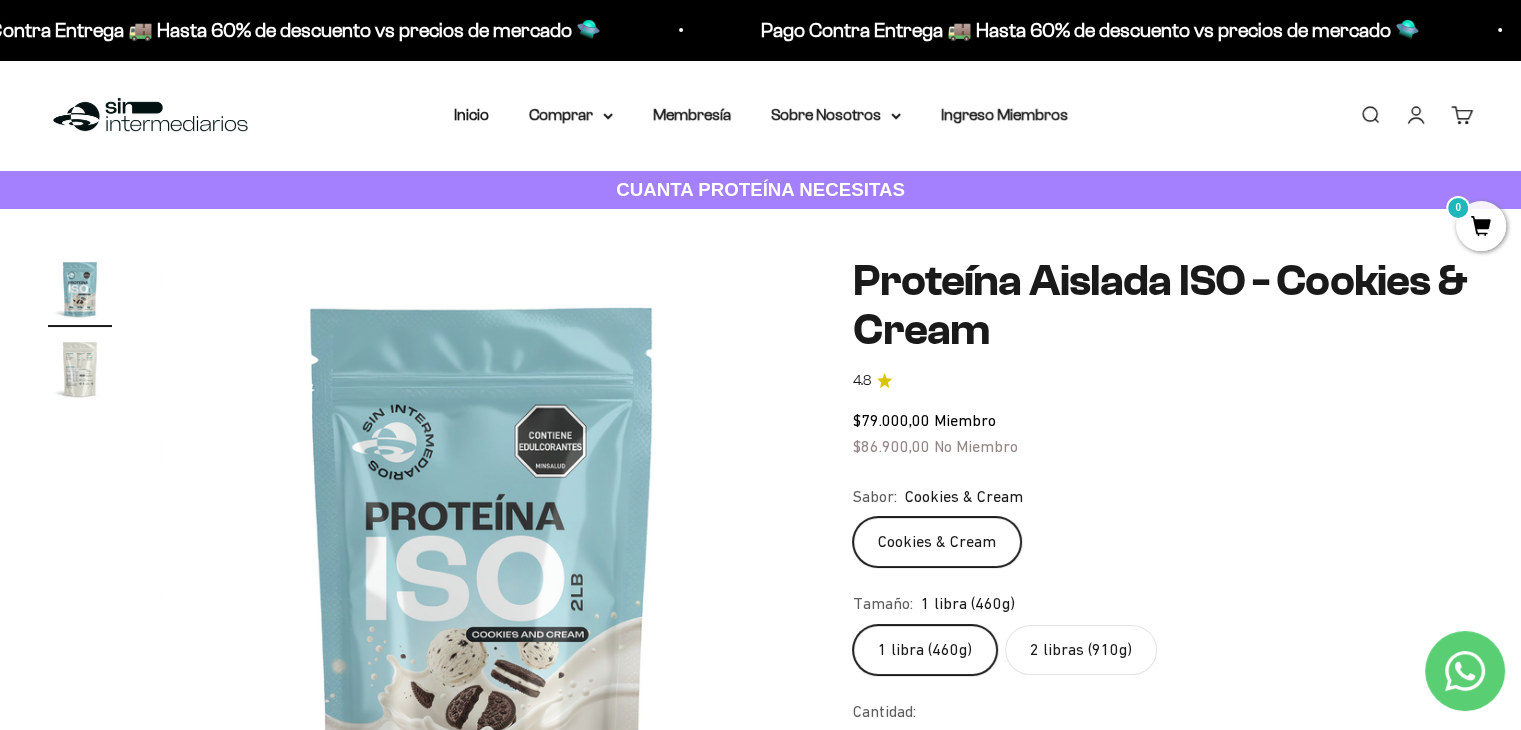 click on "2 libras (910g)" 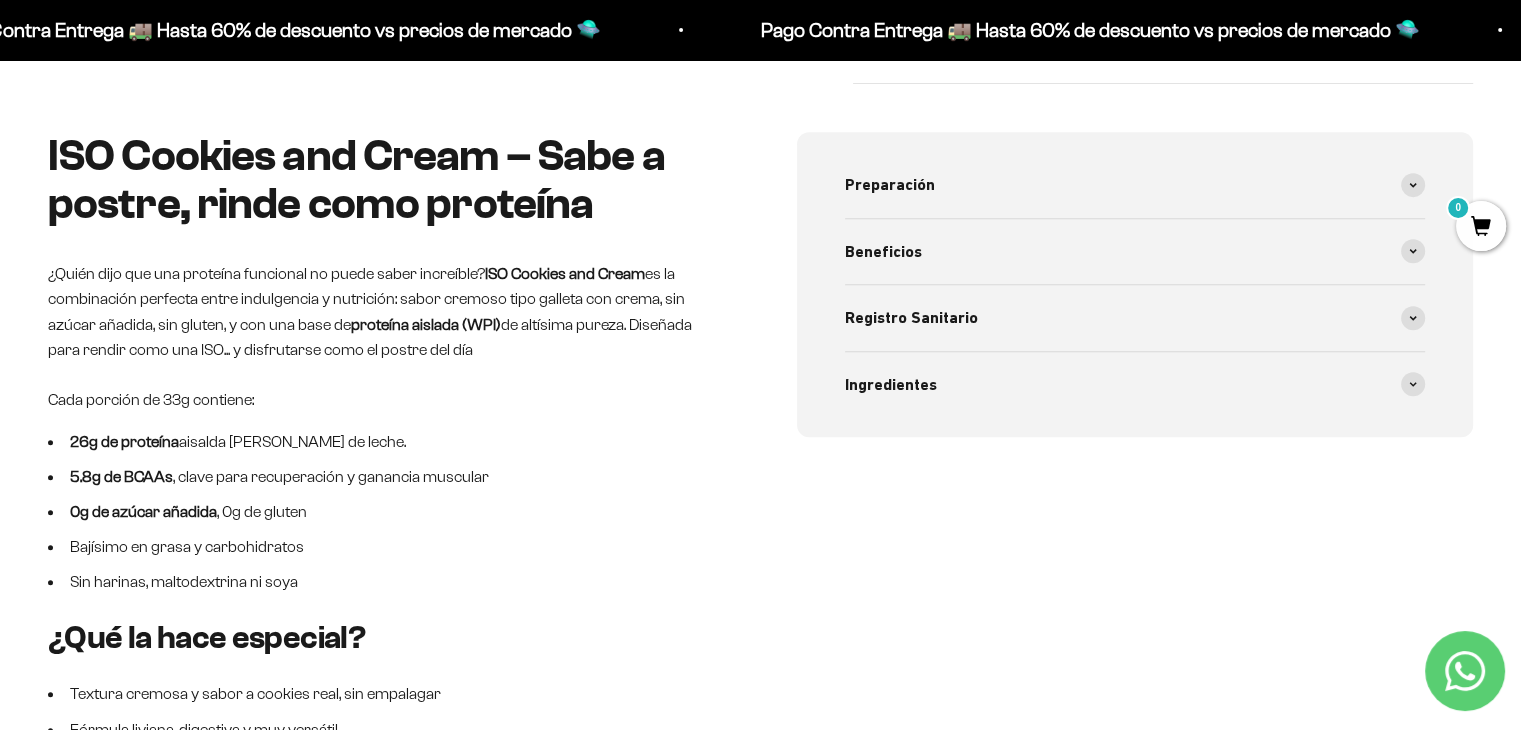 scroll, scrollTop: 941, scrollLeft: 0, axis: vertical 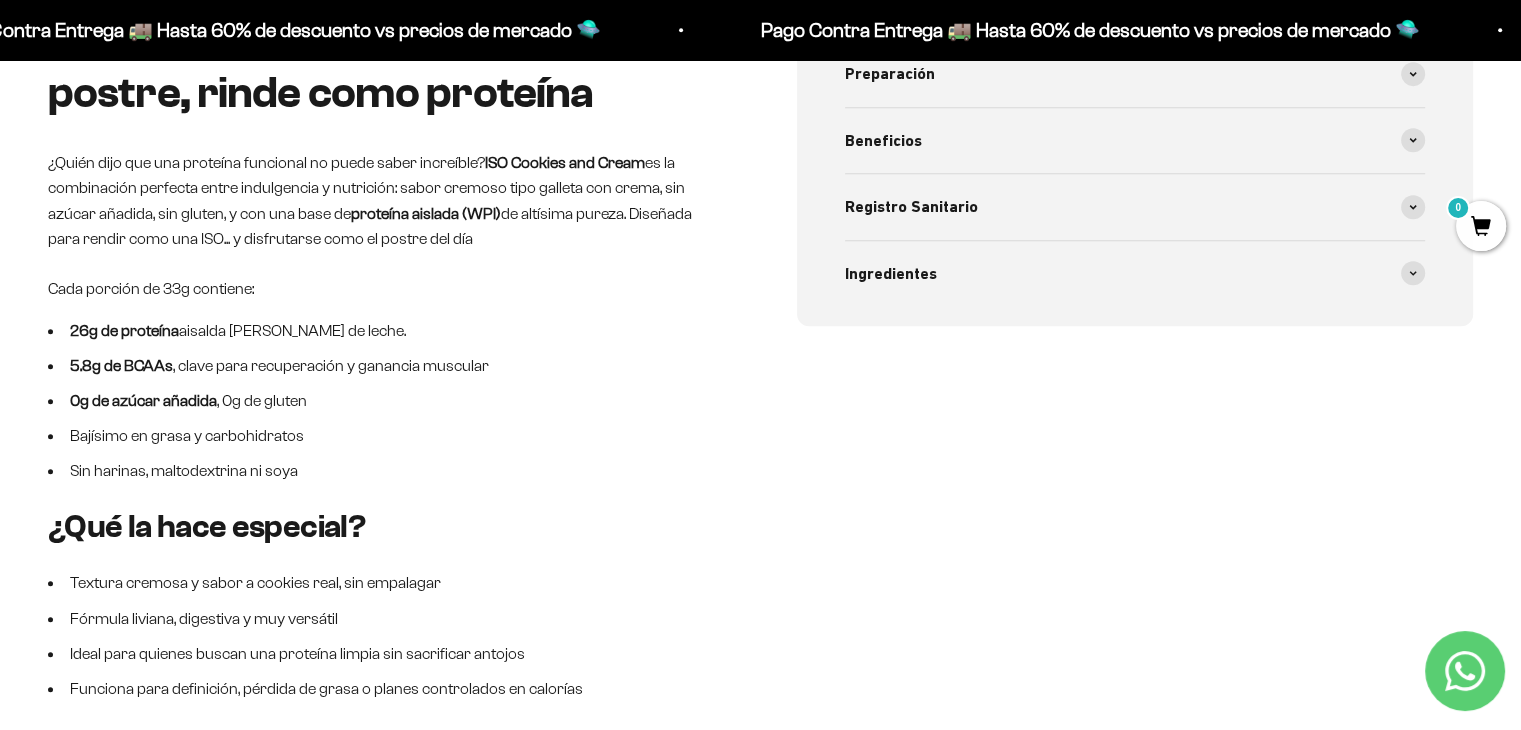 click 